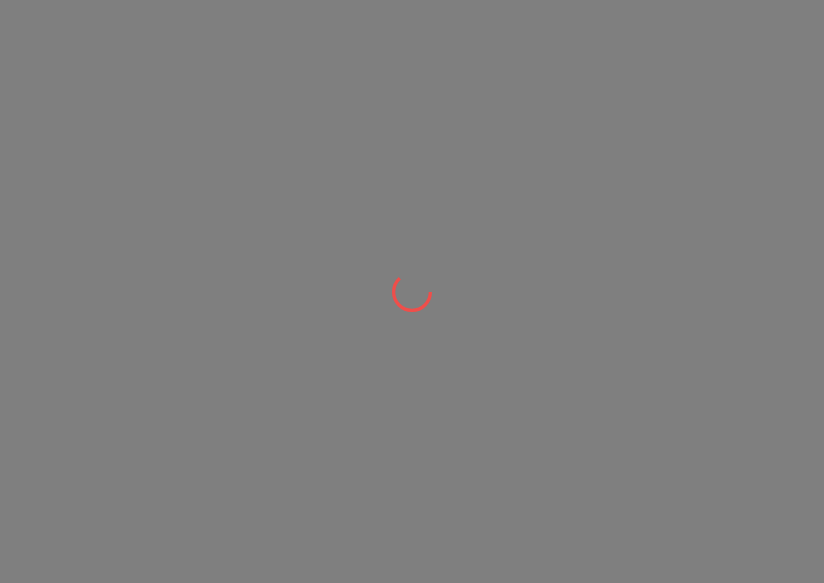 scroll, scrollTop: 0, scrollLeft: 0, axis: both 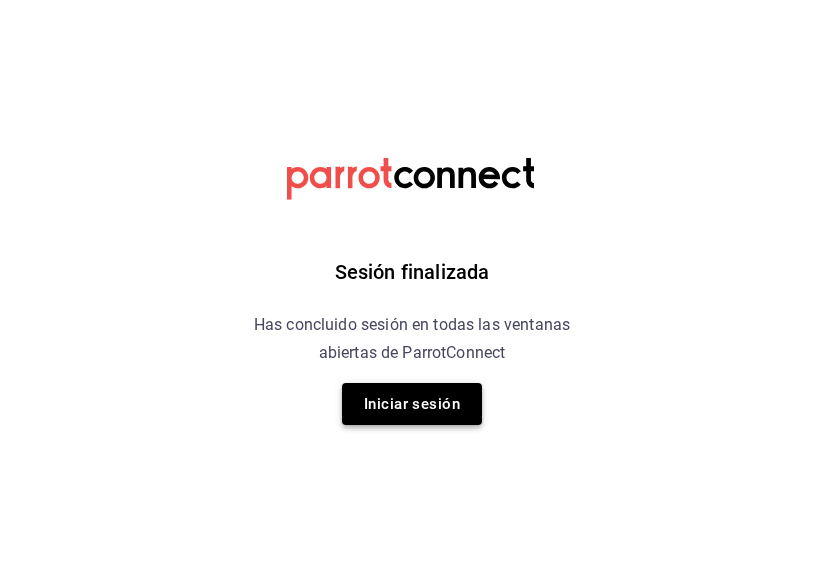 click on "Iniciar sesión" at bounding box center (412, 404) 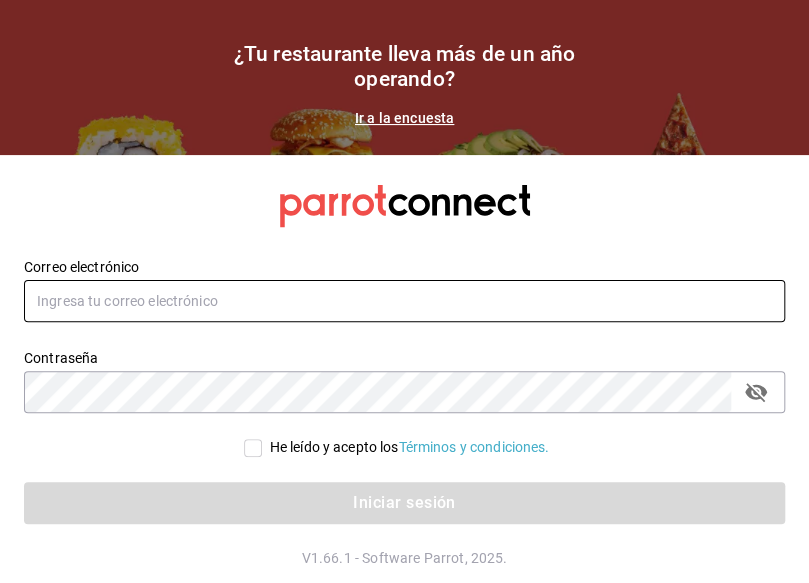 type on "[USERNAME]@[DOMAIN].com" 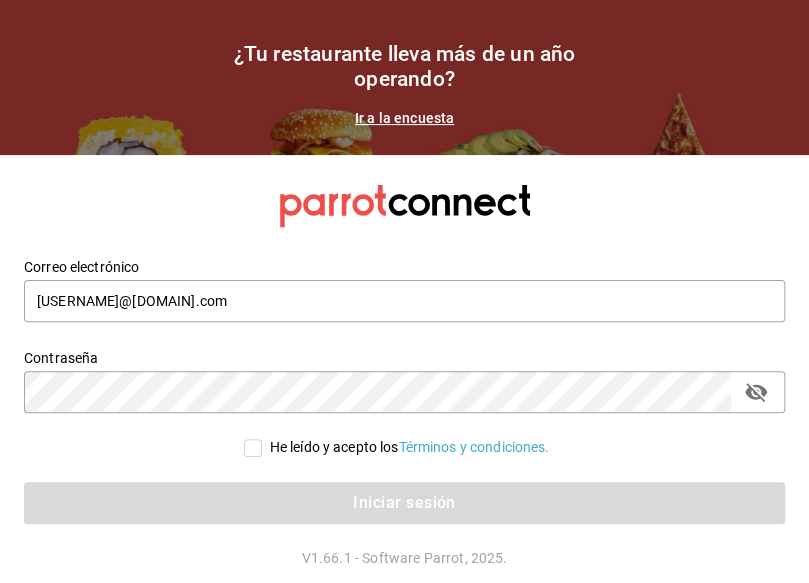 click on "He leído y acepto los  Términos y condiciones." at bounding box center [253, 448] 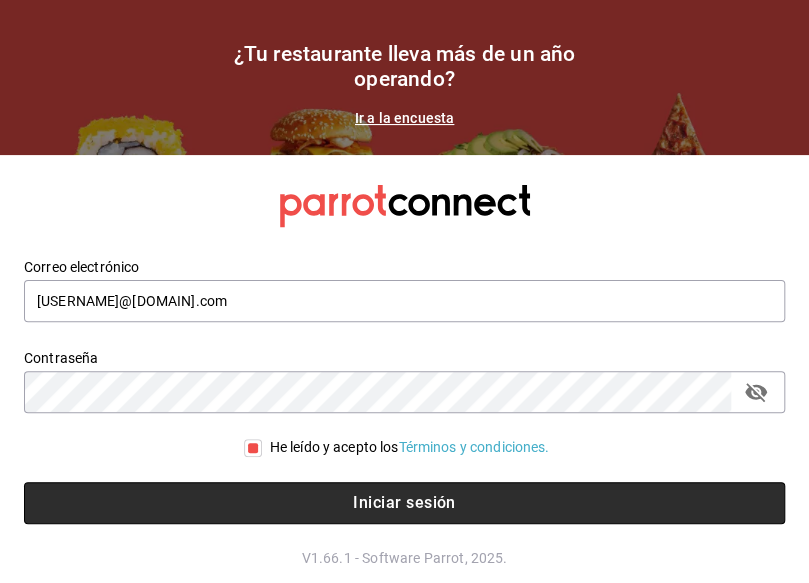 click on "Iniciar sesión" at bounding box center (404, 503) 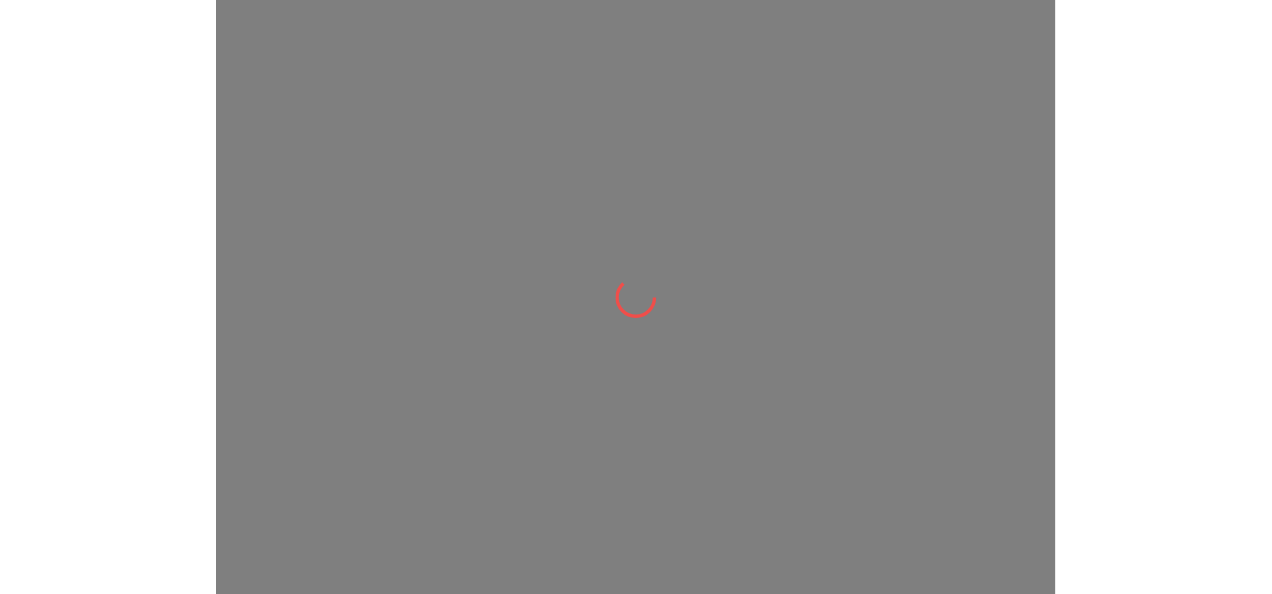 scroll, scrollTop: 0, scrollLeft: 0, axis: both 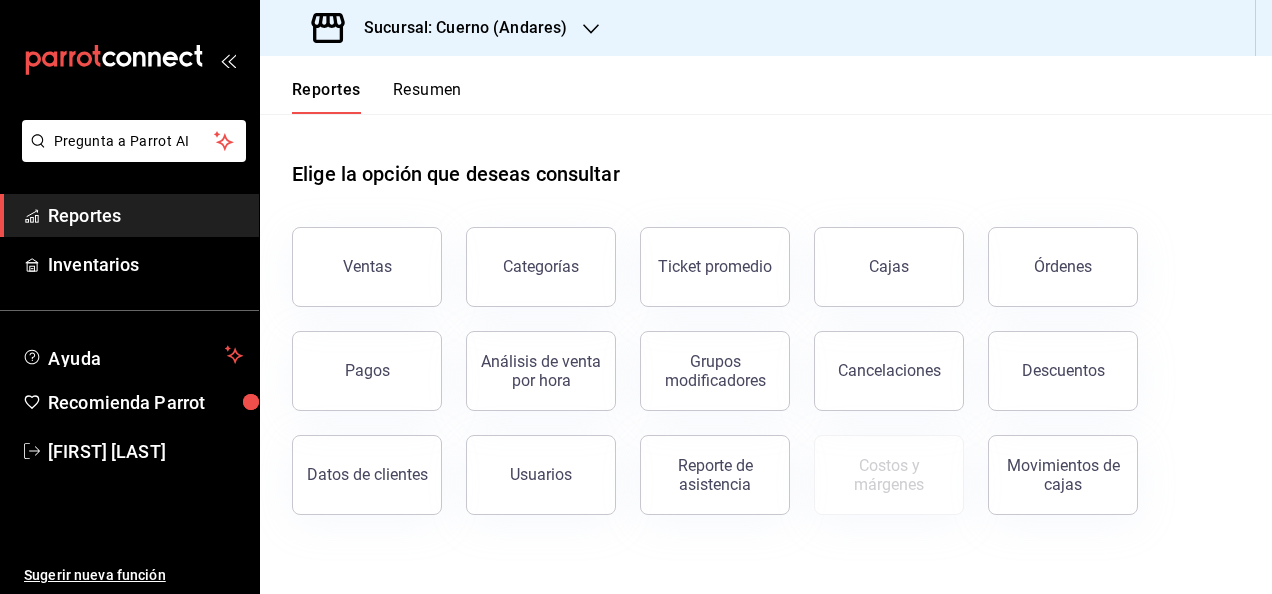 click 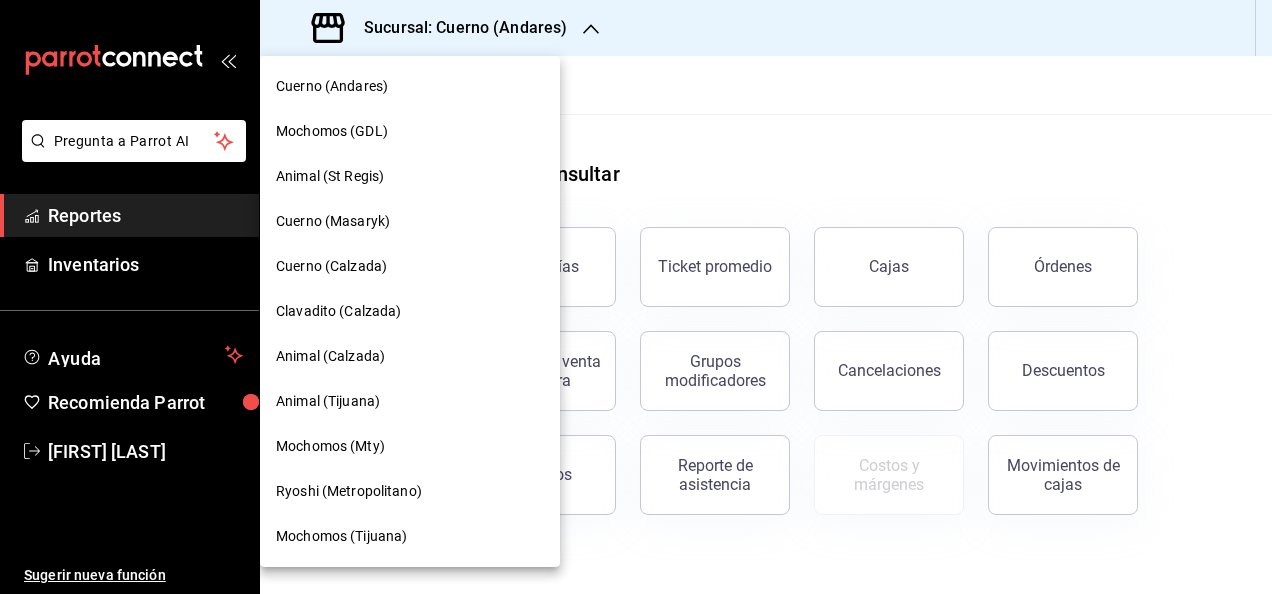 click on "Animal (Calzada)" at bounding box center (330, 356) 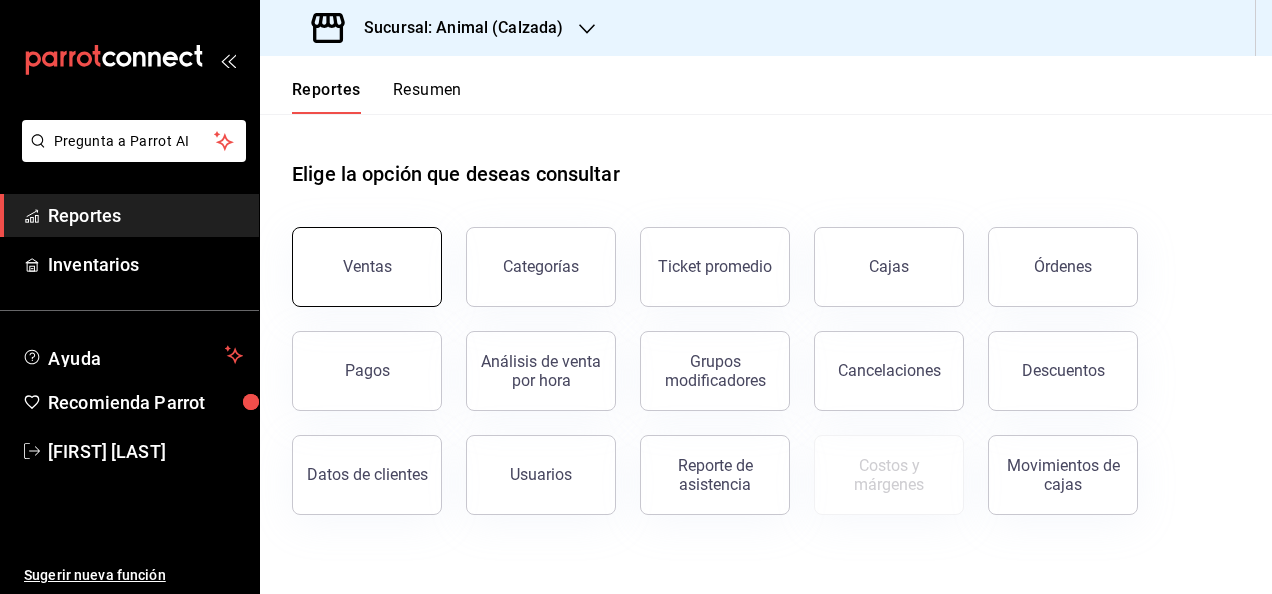 click on "Ventas" at bounding box center [367, 266] 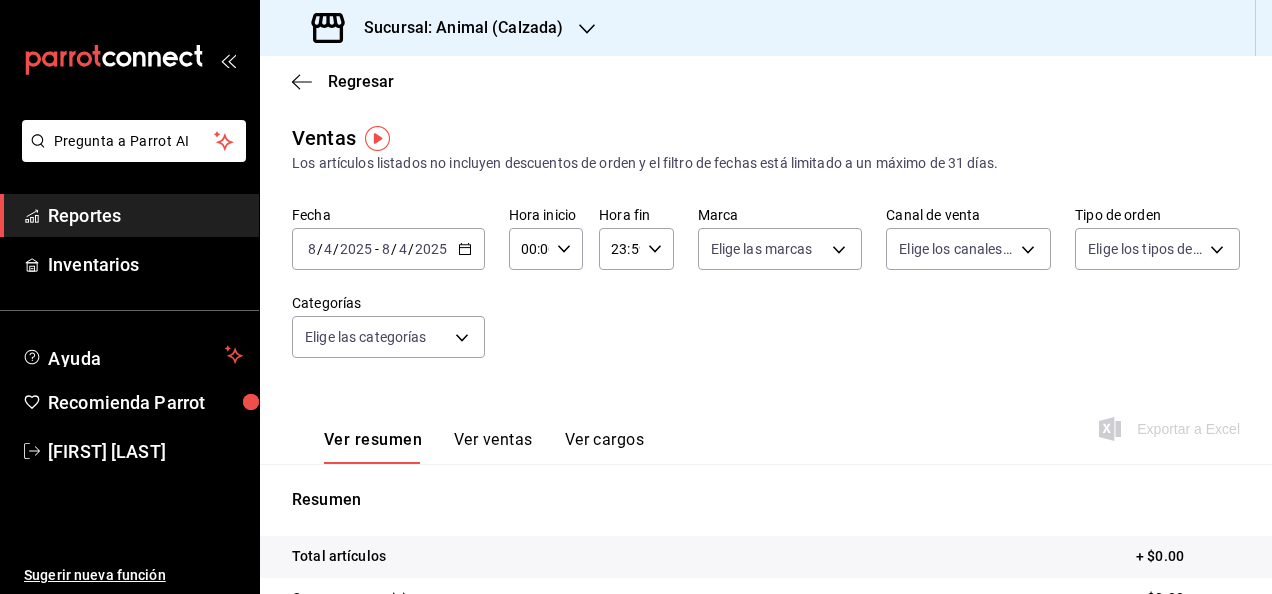 click 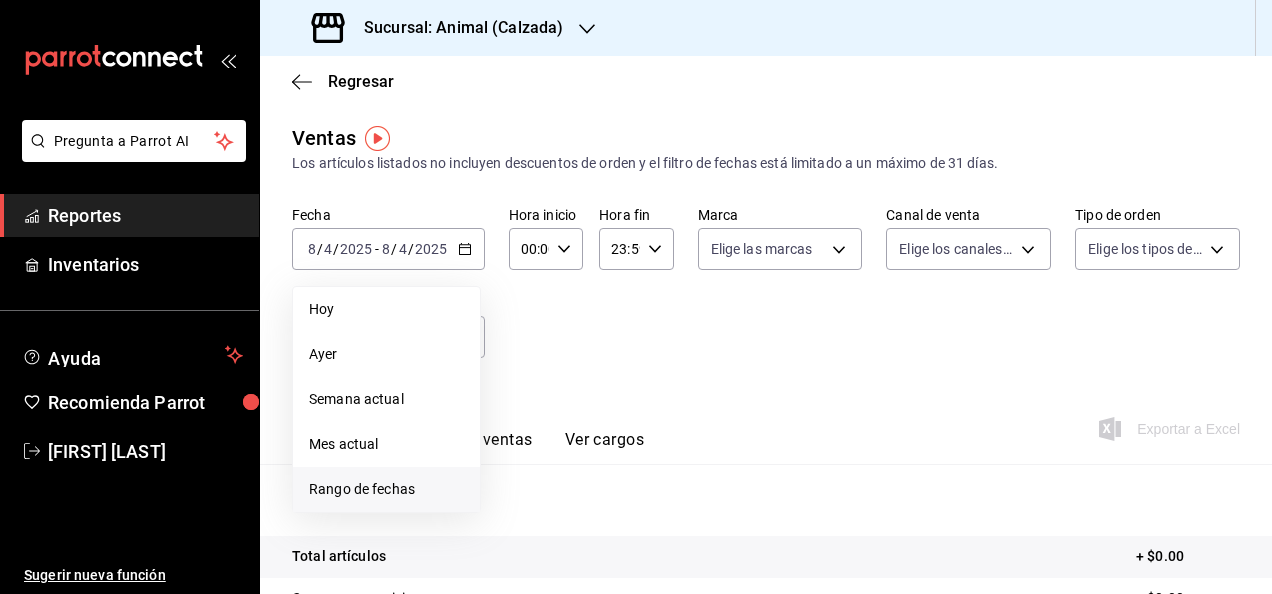 click on "Rango de fechas" at bounding box center (386, 489) 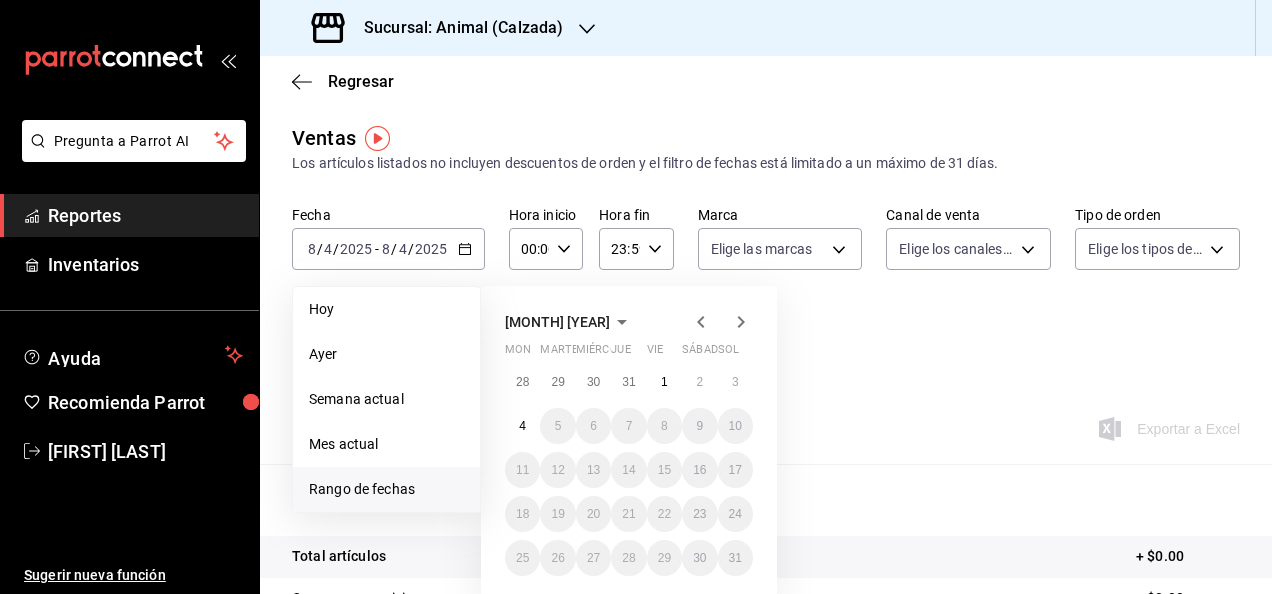 click 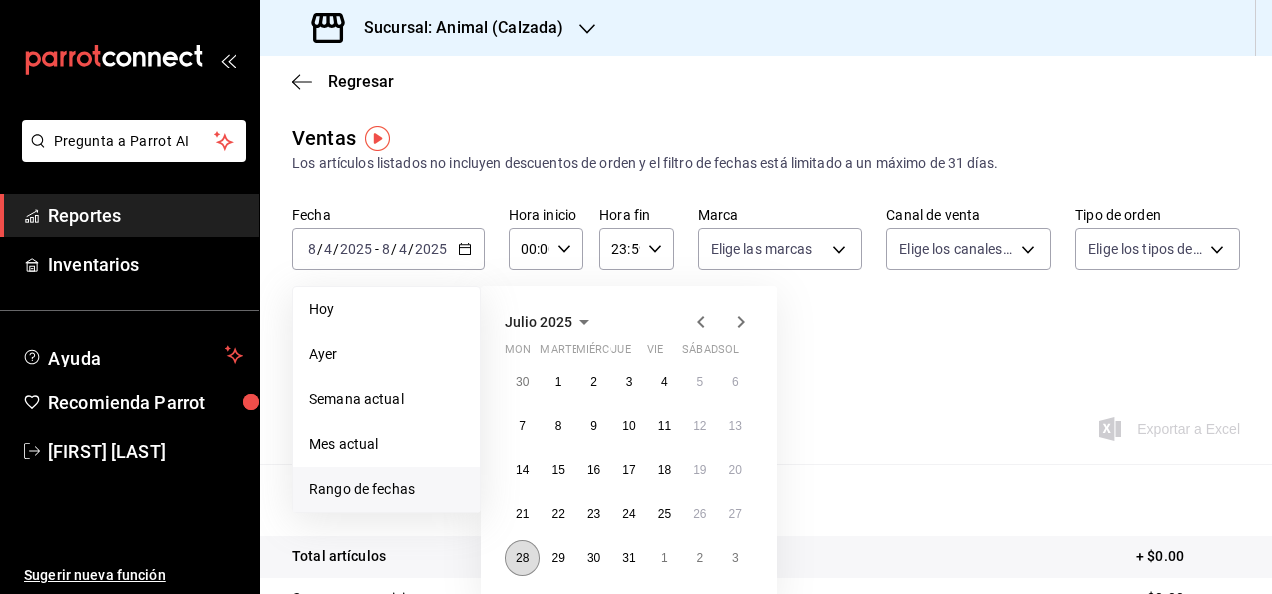 click on "28" at bounding box center (522, 558) 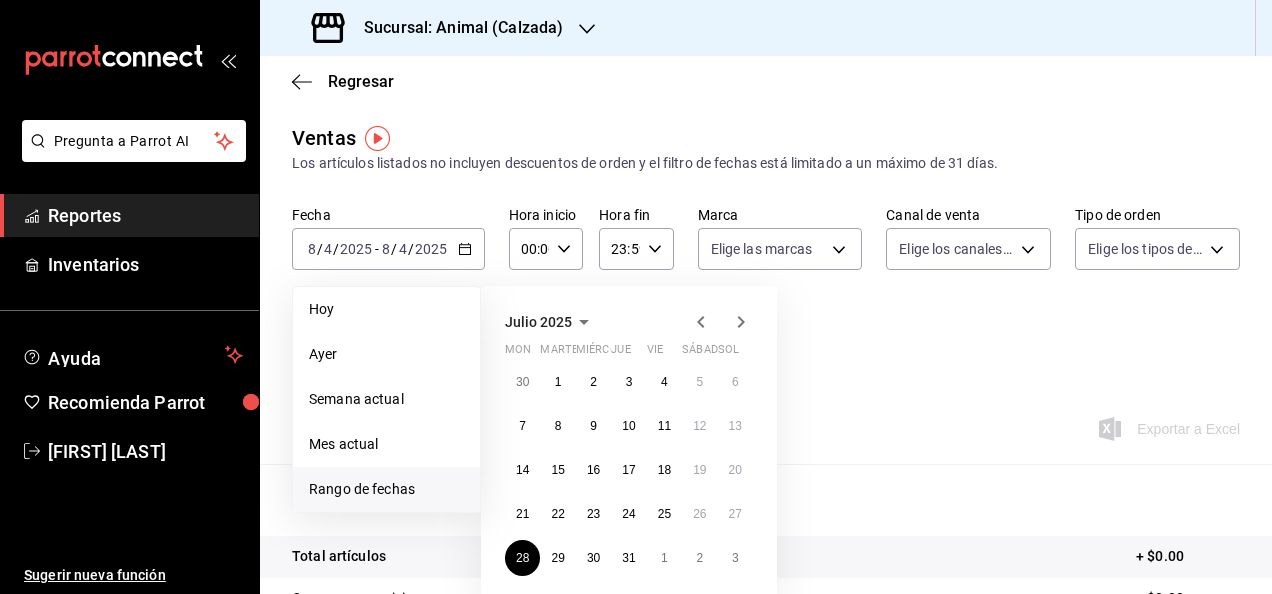 click 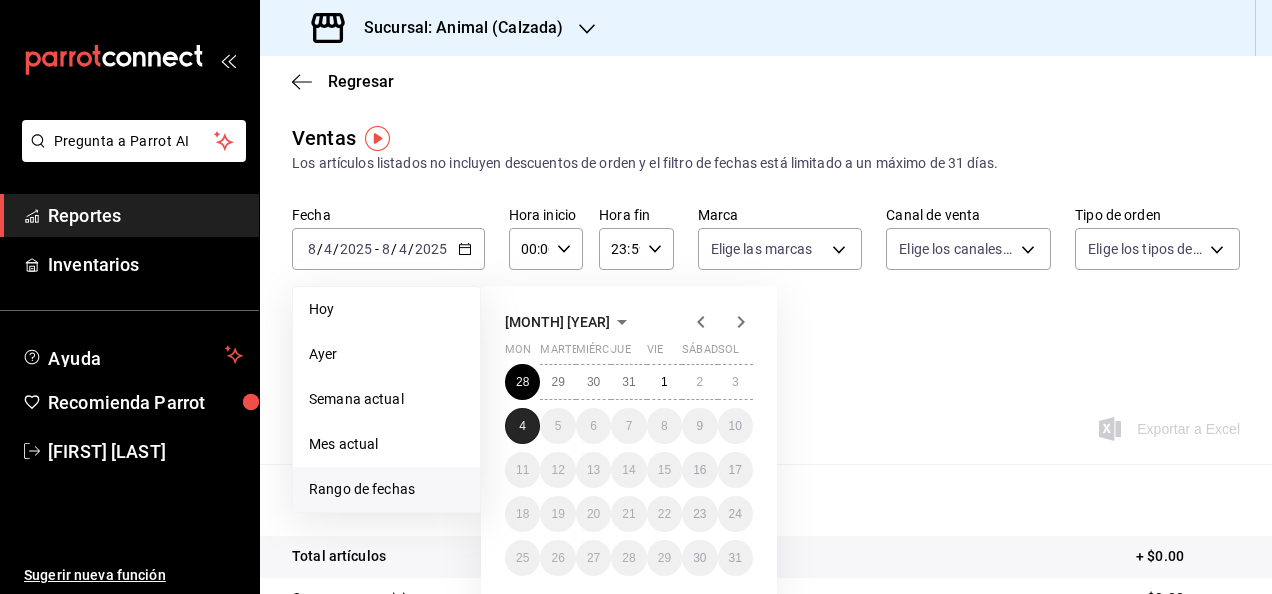 click on "4" at bounding box center [522, 426] 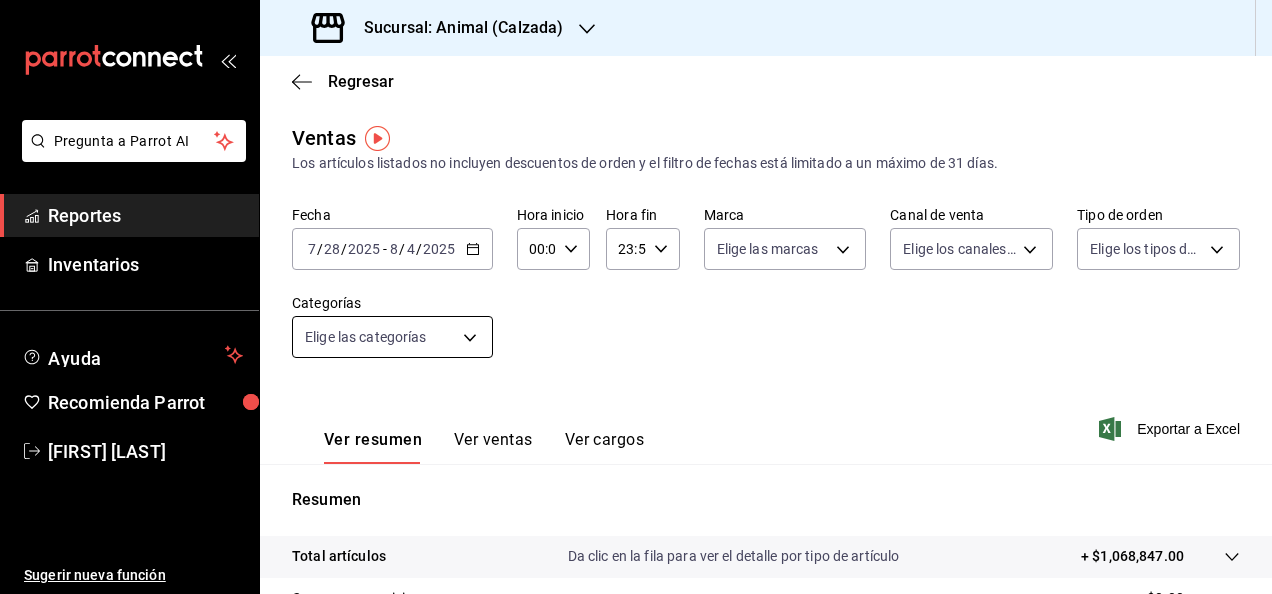 click on "Pregunta a Parrot AI Reportes   Inventarios   Ayuda Recomienda Parrot   [FIRST] [LAST]   Sugerir nueva función   Sucursal: Animal (Calzada) Regresar Ventas Los artículos listados no incluyen descuentos de orden y el filtro de fechas está limitado a un máximo de 31 días. Fecha [DATE] [DAY] / [MONTH] / [YEAR] - [DATE] [DAY] / [MONTH] / [YEAR] Hora inicio 00:00 Hora inicio Hora fin 23:59 Hora fin Marca Elige las marcas Canal de venta Elige los canales de venta Tipo de orden Elige los tipos de orden Categorías Elige las categorías Ver resumen Ver ventas Ver cargos Exportar a Excel Resumen Total artículos Da clic en la fila para ver el detalle por tipo de artículo + $1,068,847.00 Cargos por servicio + $0.00 Venta bruta = $1,068,847.00 Descuentos totales - $12,168.30 Certificados de regalo - $17,096.00 Venta total = $1,039,582.70 Impuestos - 143.390,72 dólares Venta neta = $896,191.98 GANA 1 MES GRATIS EN TU SUSCRIPCIÓN AQUÍ Ver video tutorial Ir a video Pregunta a Parrot AI Reportes   Inventarios   Ayuda   [FIRST] [LAST]" at bounding box center (636, 297) 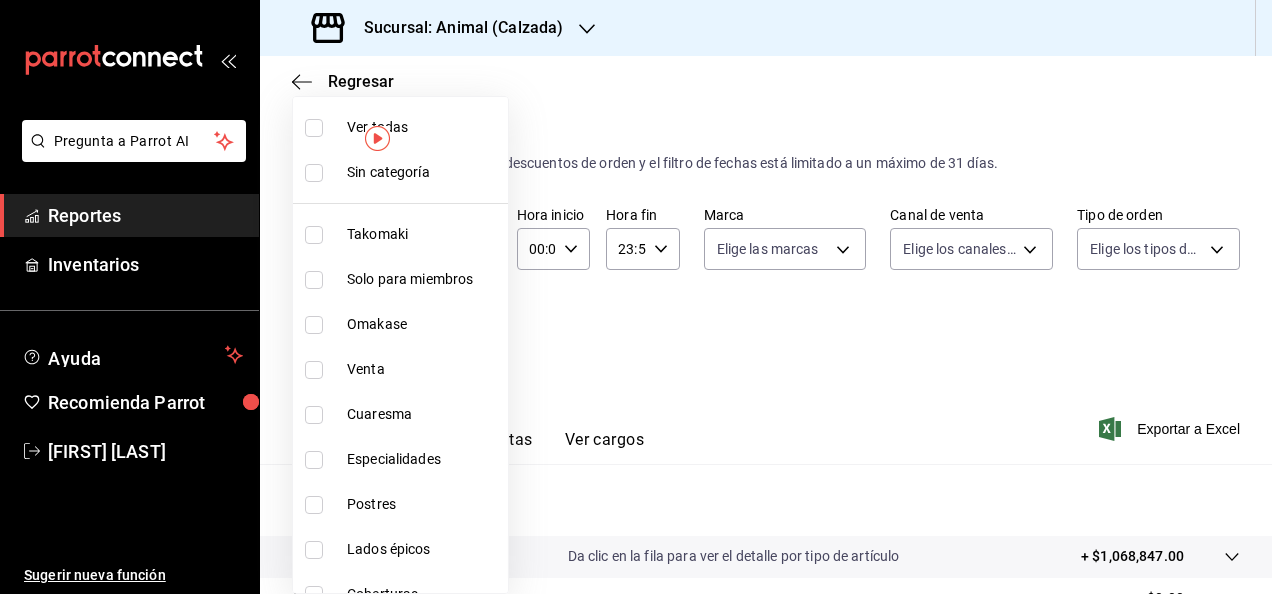 click at bounding box center (314, 460) 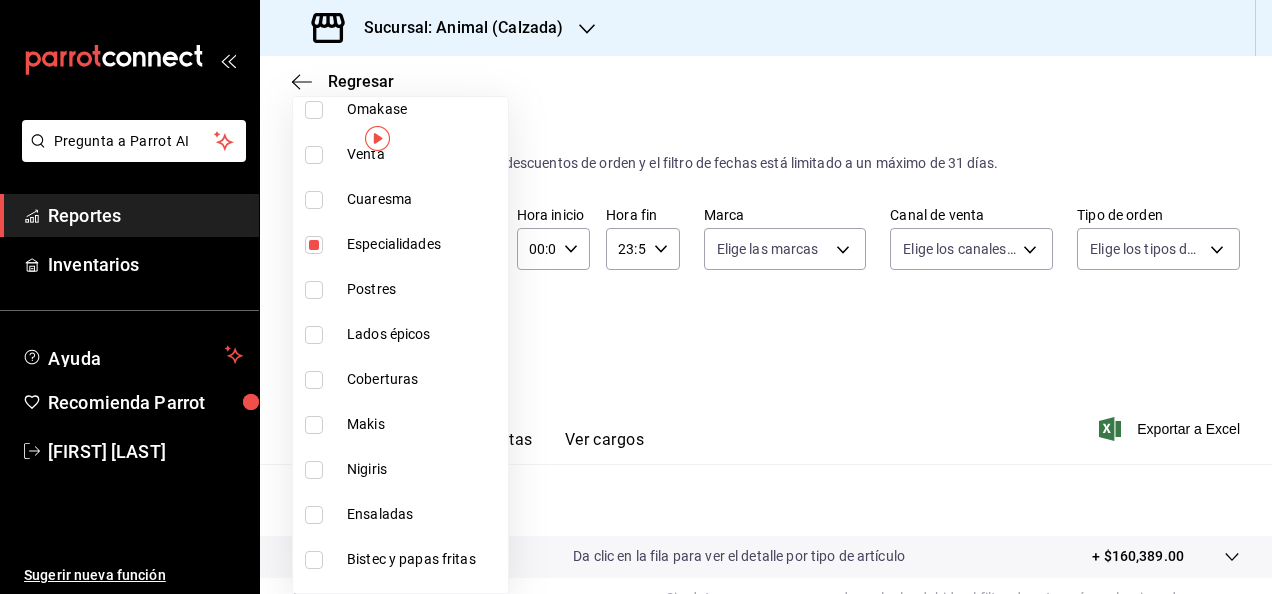 scroll, scrollTop: 218, scrollLeft: 0, axis: vertical 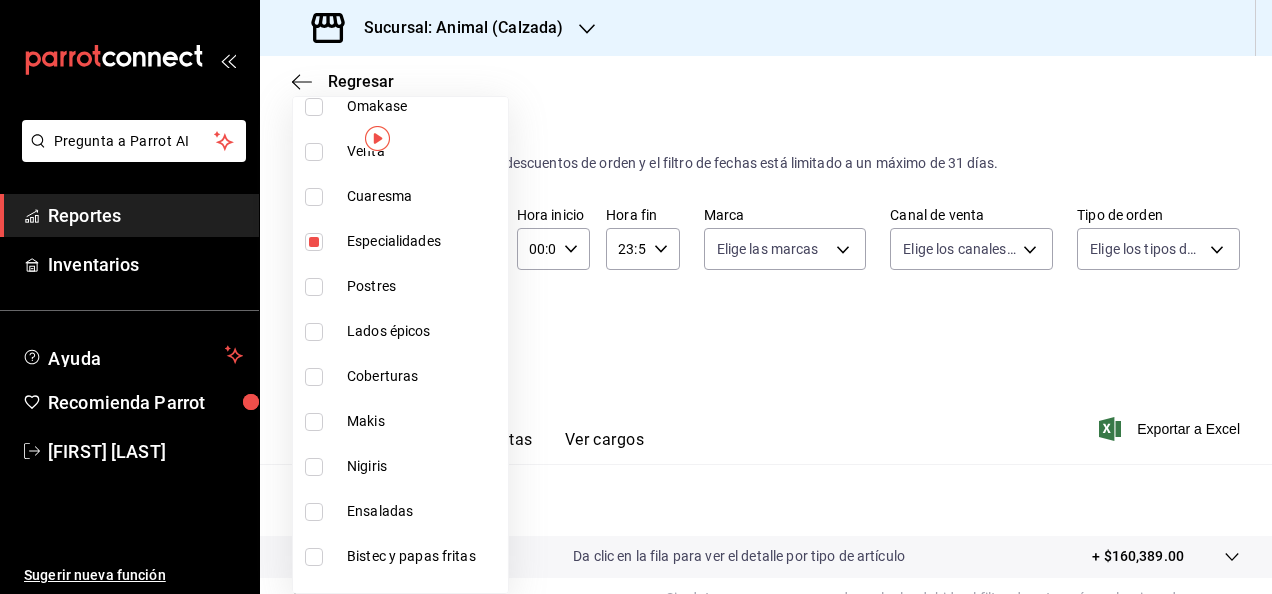 click at bounding box center [314, 422] 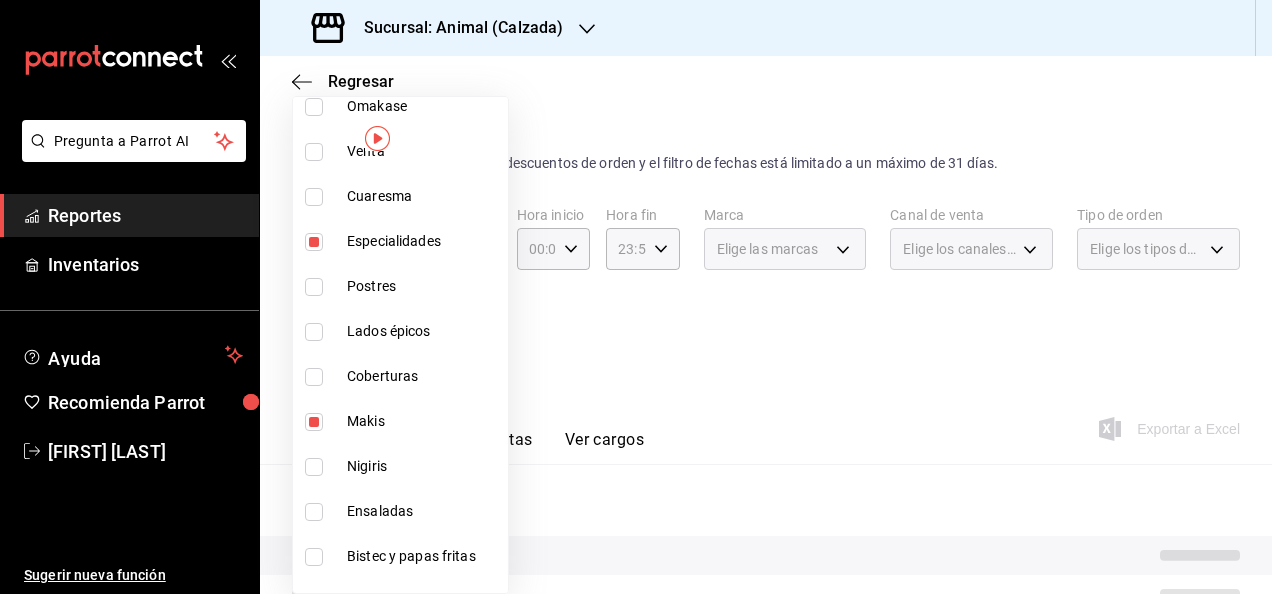 click at bounding box center (314, 467) 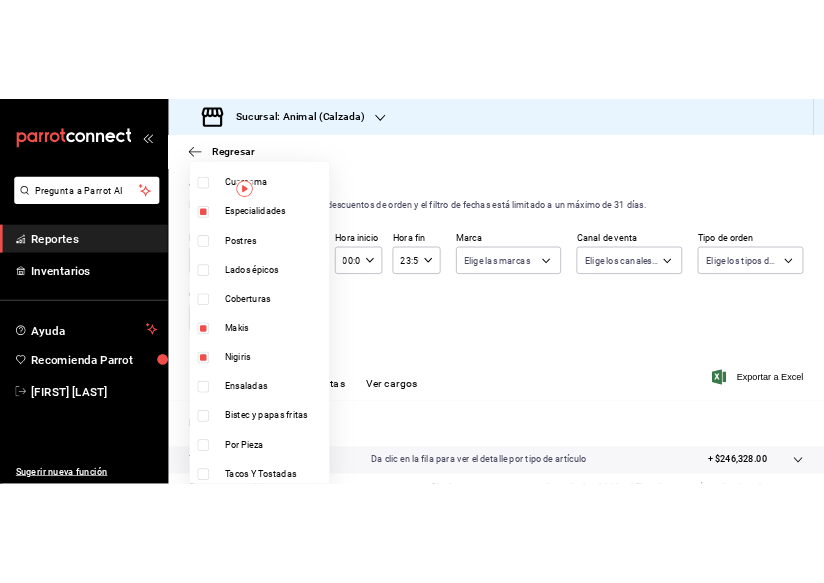 scroll, scrollTop: 0, scrollLeft: 0, axis: both 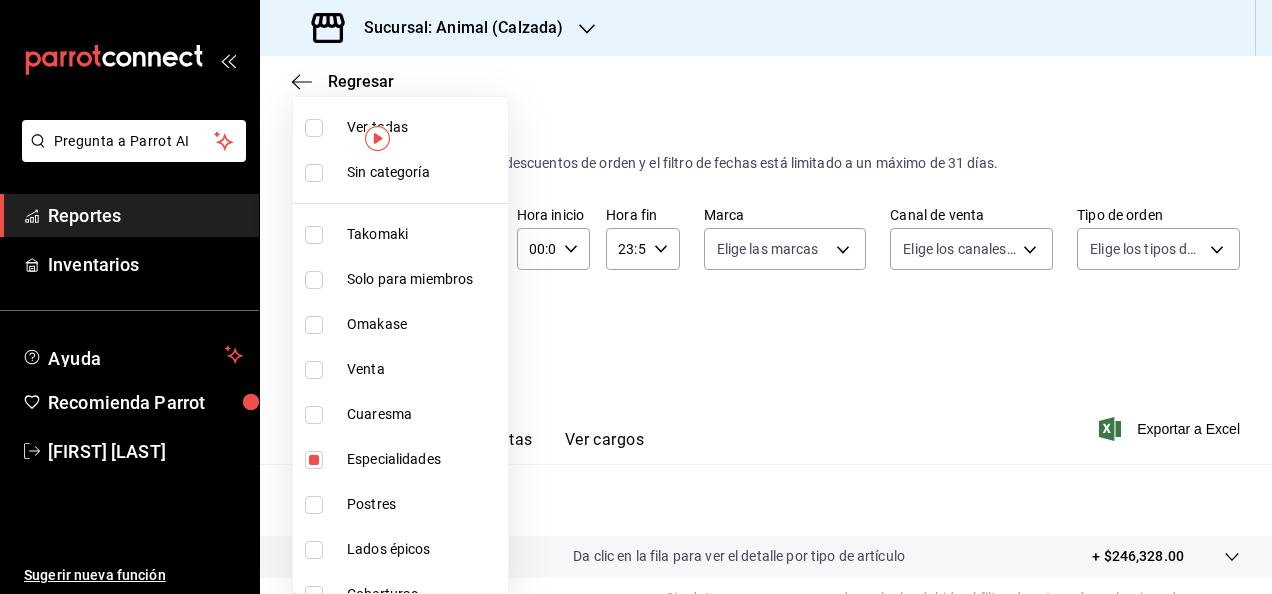 click at bounding box center [636, 297] 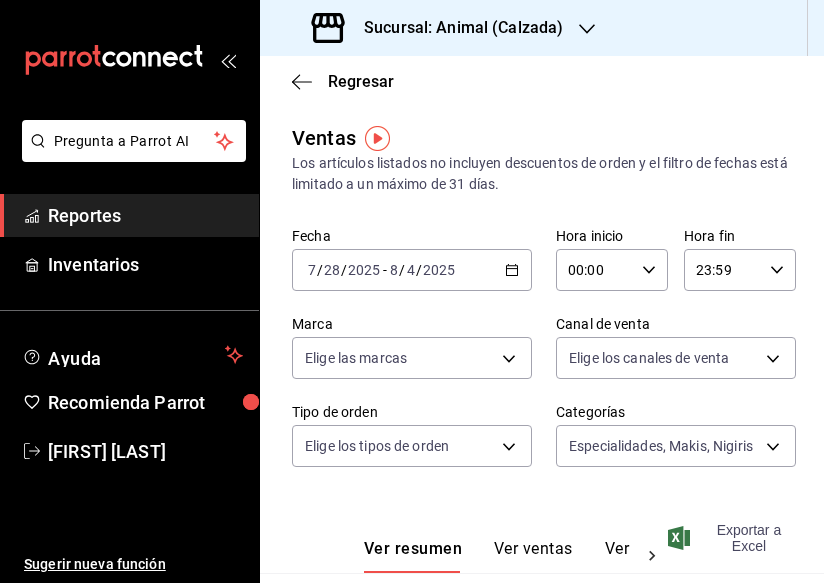 click on "Exportar a Excel" at bounding box center (749, 538) 